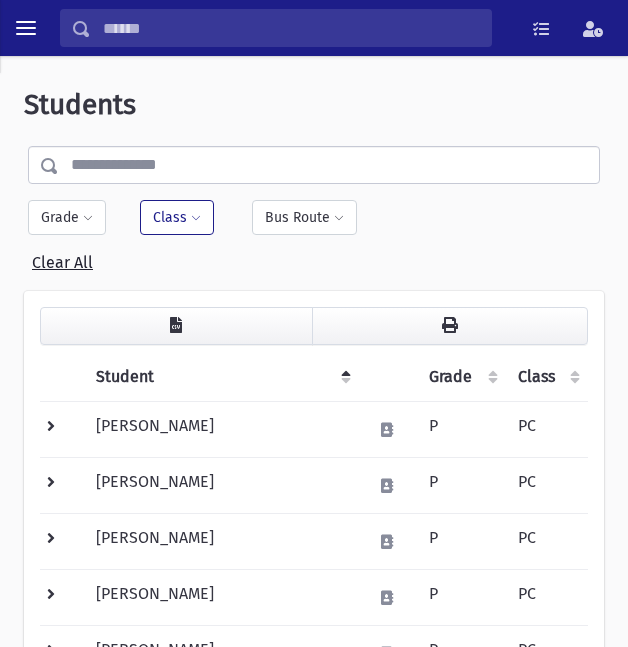 scroll, scrollTop: 0, scrollLeft: 0, axis: both 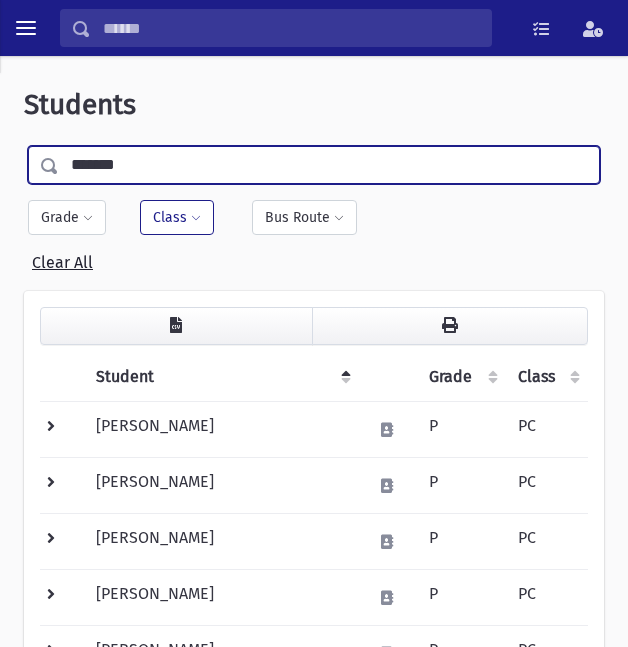 type on "*******" 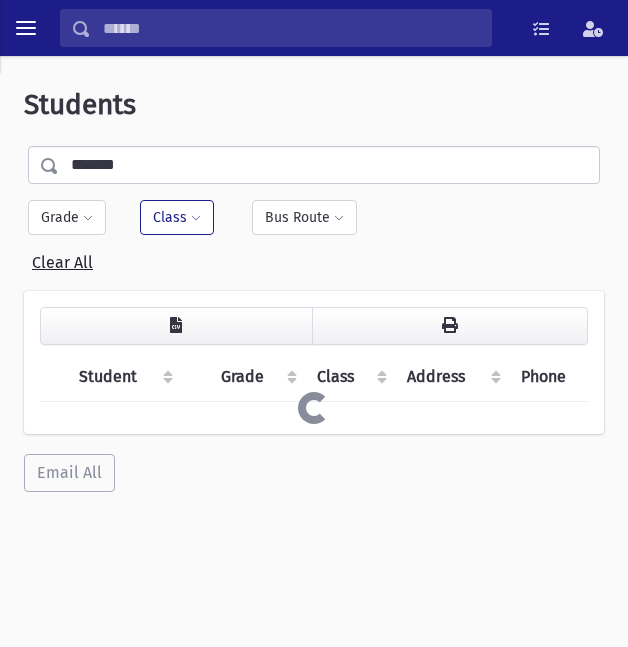 scroll, scrollTop: 0, scrollLeft: 0, axis: both 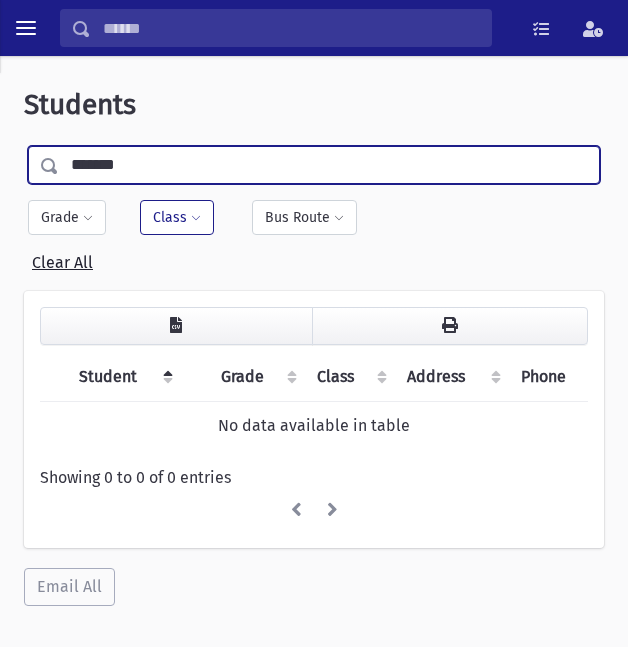 click on "*******" at bounding box center [329, 165] 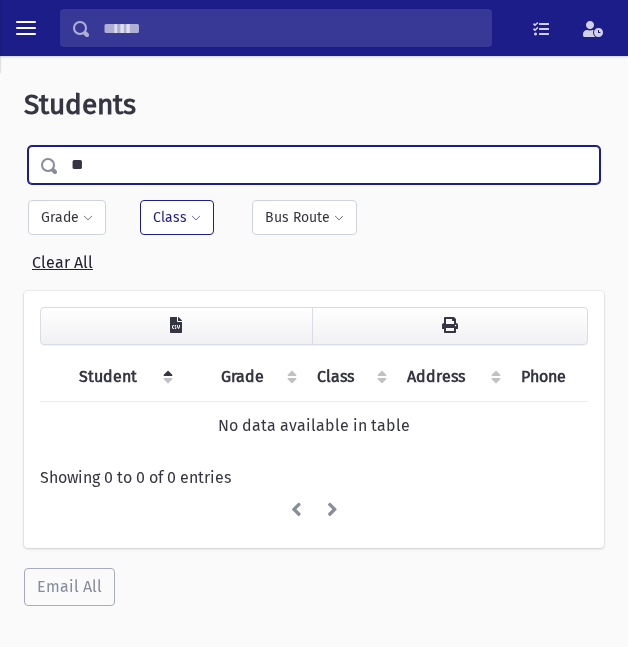 type on "*" 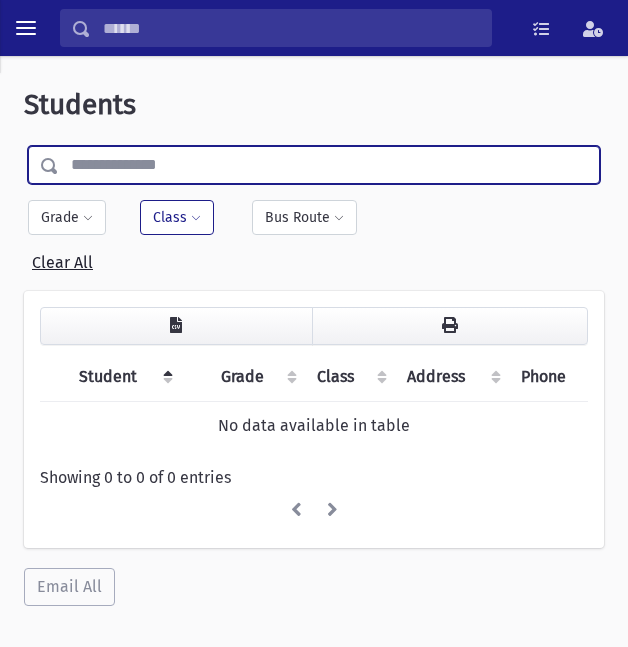 type 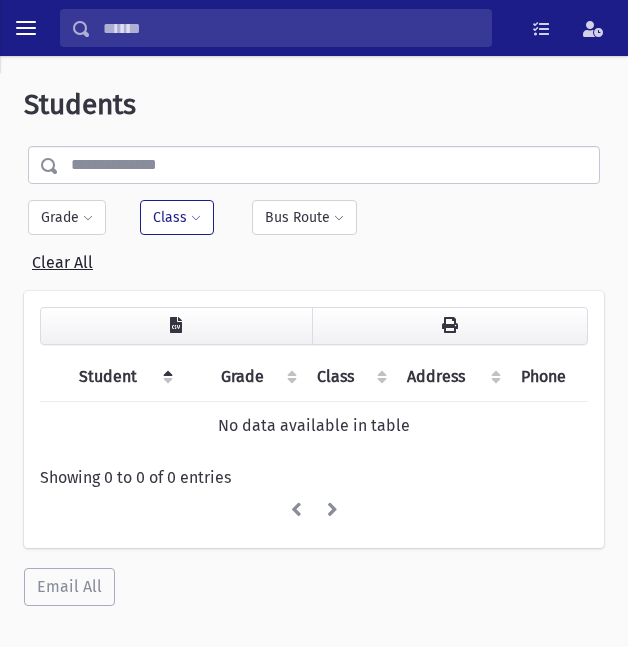 click on "Class" at bounding box center [177, 217] 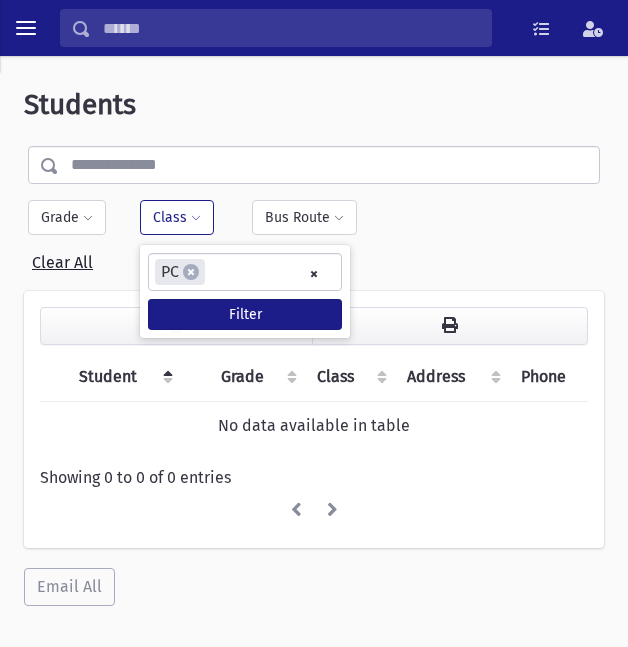 select 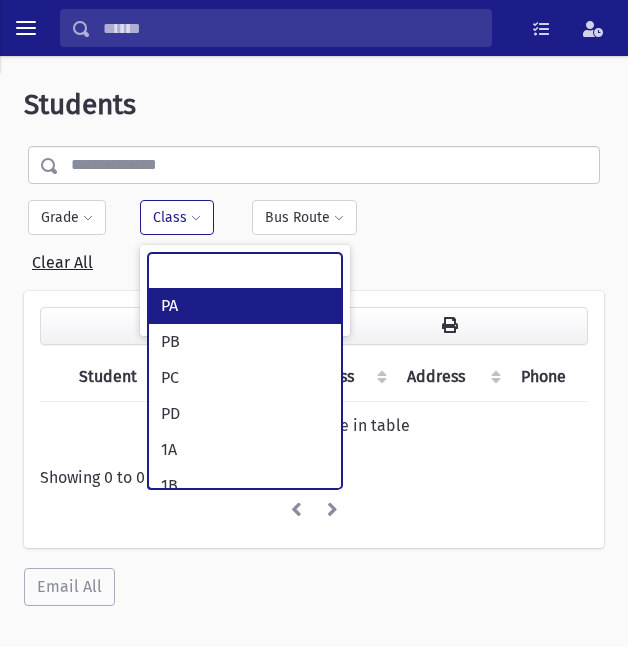 click at bounding box center (329, 165) 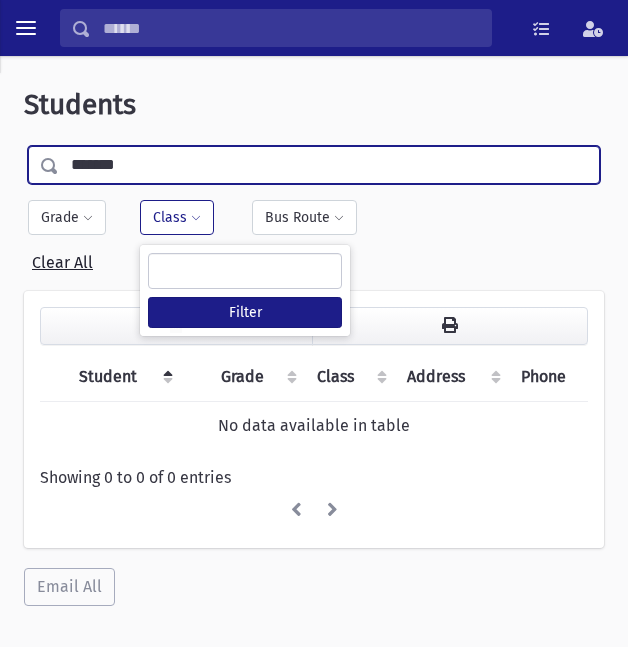 type on "*******" 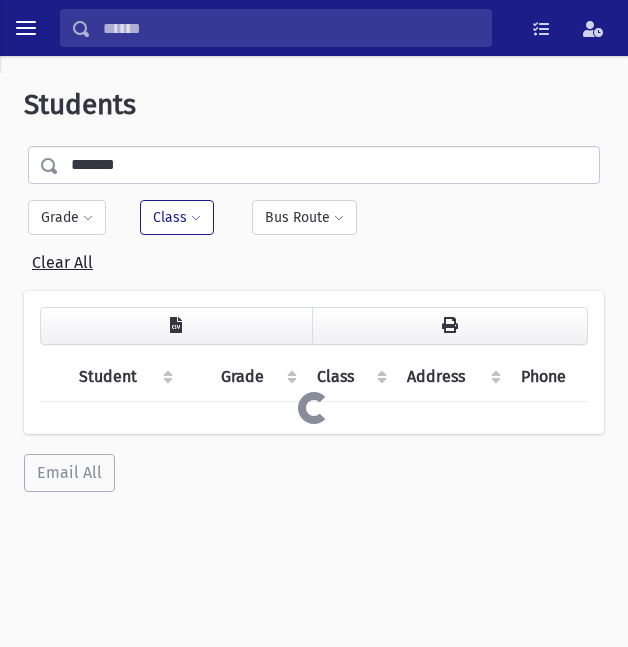 scroll, scrollTop: 0, scrollLeft: 0, axis: both 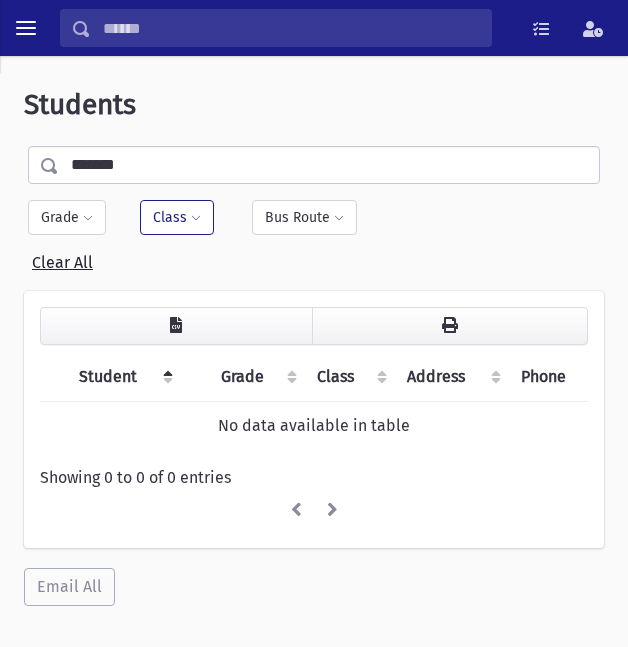 click on "*******" at bounding box center [329, 165] 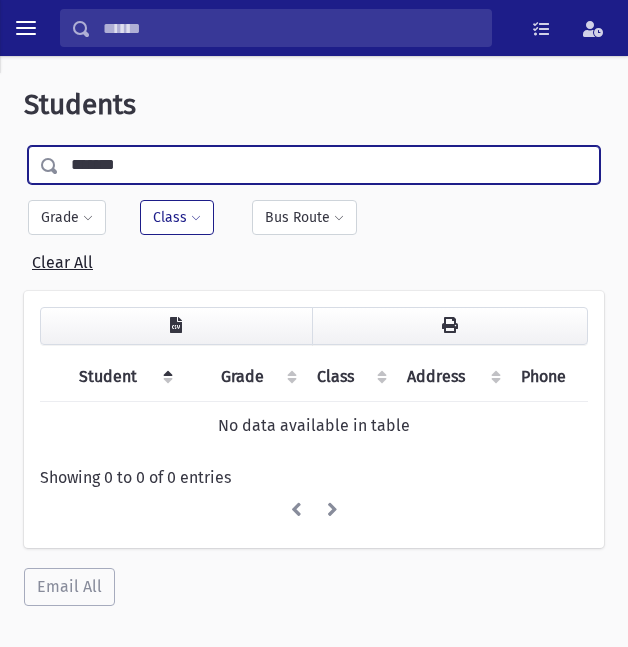 click on "Class" at bounding box center [177, 217] 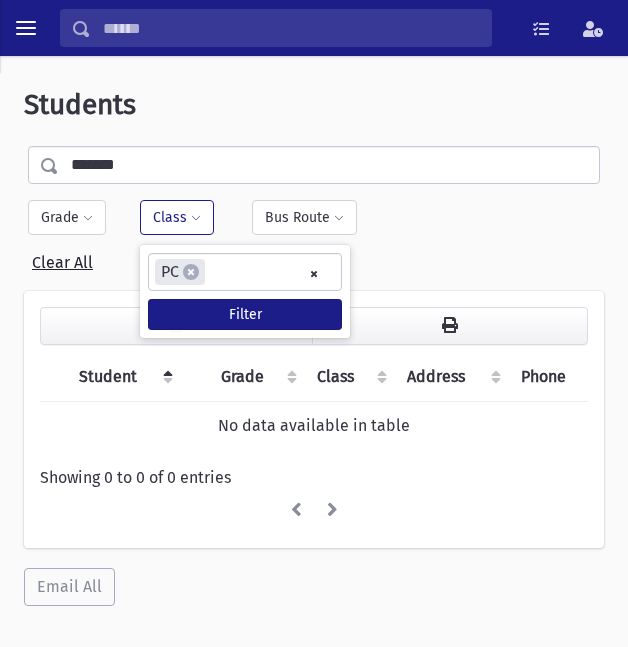 select 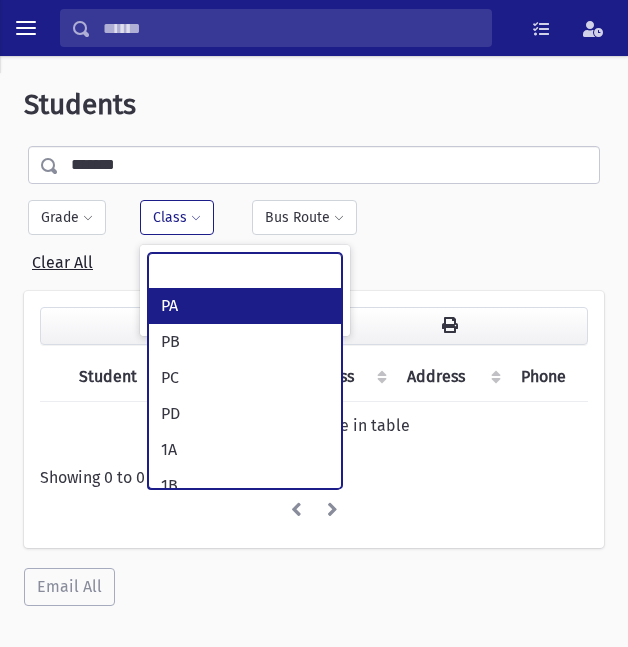 scroll, scrollTop: 40, scrollLeft: 0, axis: vertical 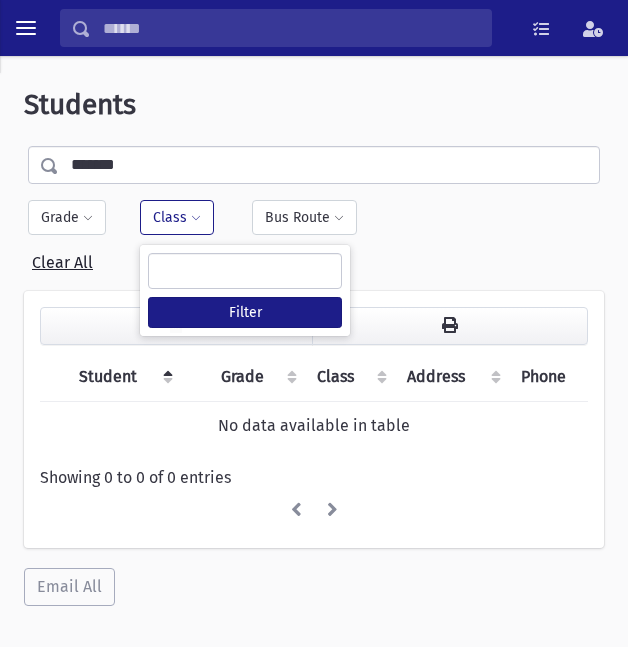 click on "Class" at bounding box center [177, 217] 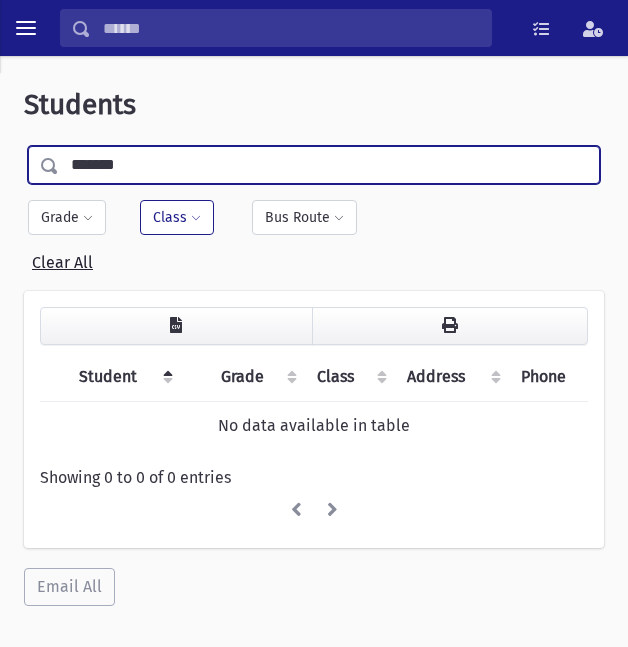 click on "*******" at bounding box center [329, 165] 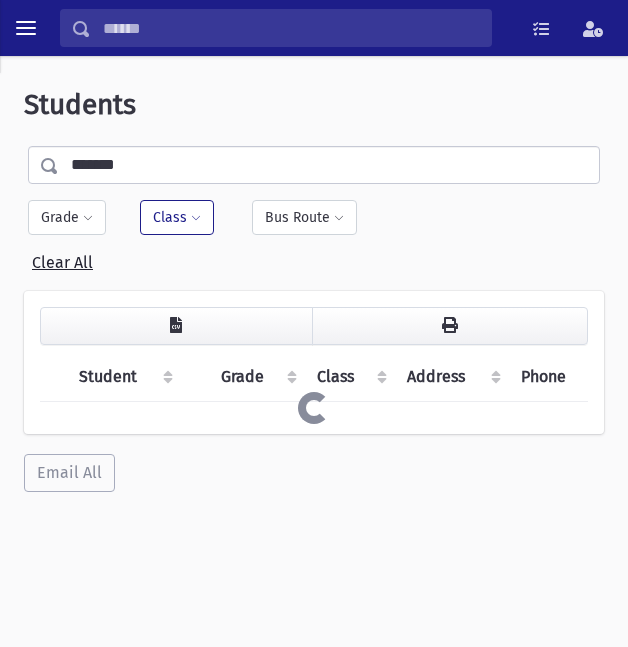 scroll, scrollTop: 0, scrollLeft: 0, axis: both 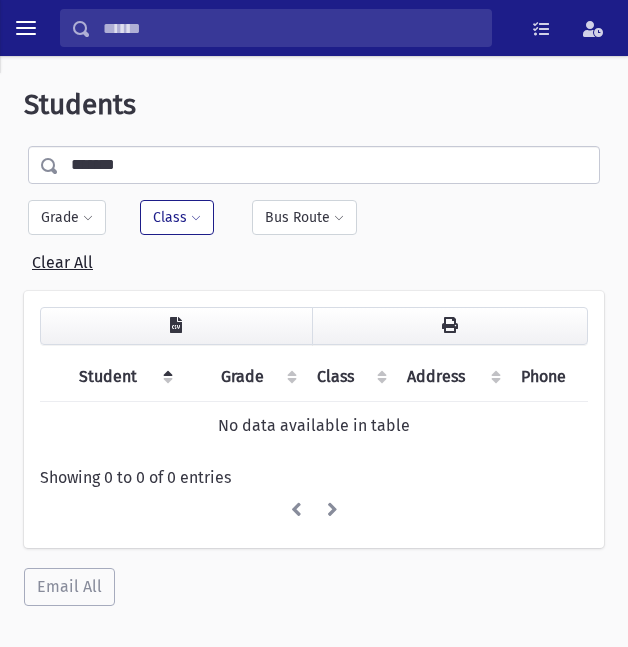 click on "*******" at bounding box center (329, 165) 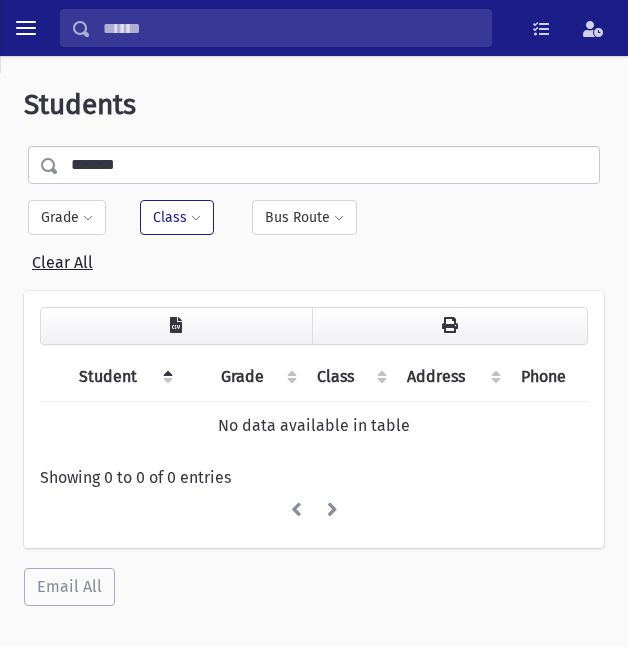click on "Class" at bounding box center (177, 217) 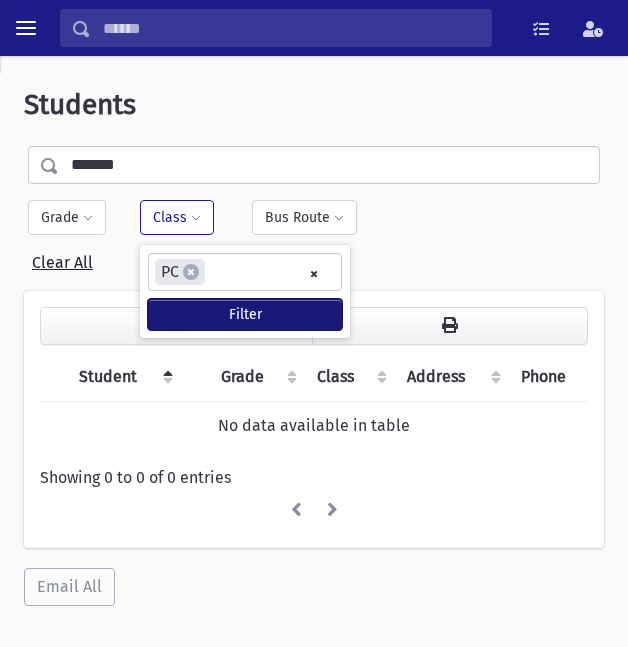 click on "Filter" at bounding box center (245, 314) 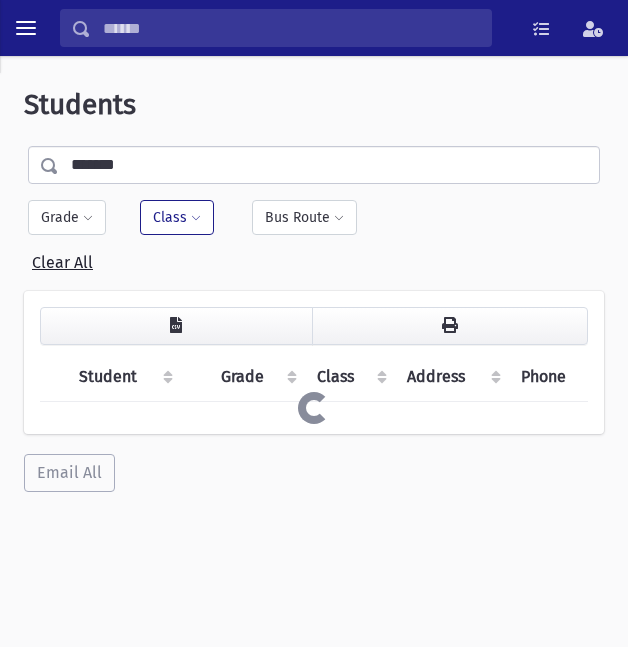 scroll, scrollTop: 0, scrollLeft: 0, axis: both 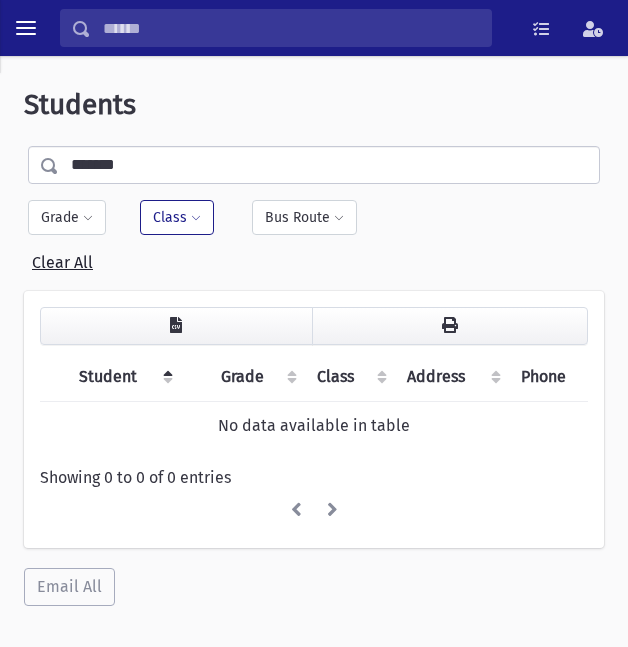 click on "*******" at bounding box center (329, 165) 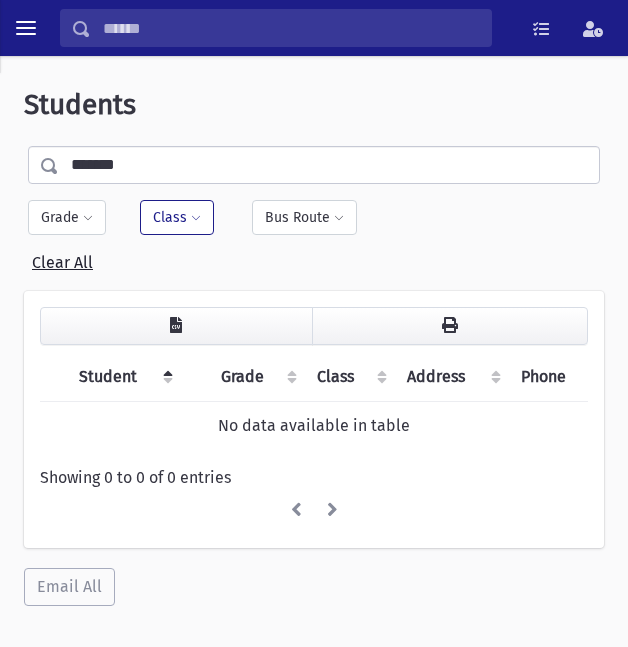click on "Class" at bounding box center (177, 217) 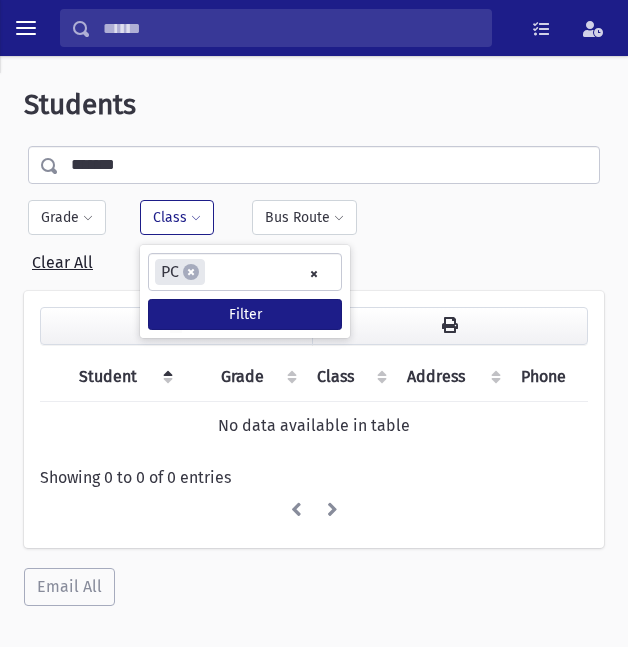 select 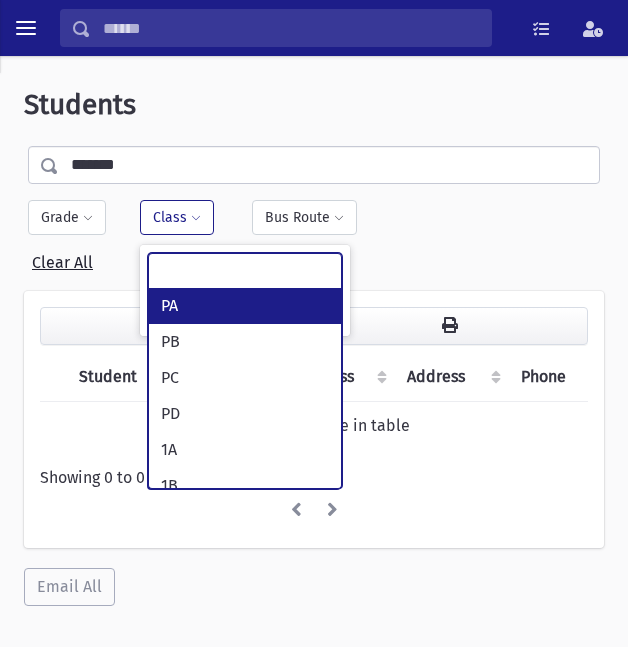 scroll, scrollTop: 40, scrollLeft: 0, axis: vertical 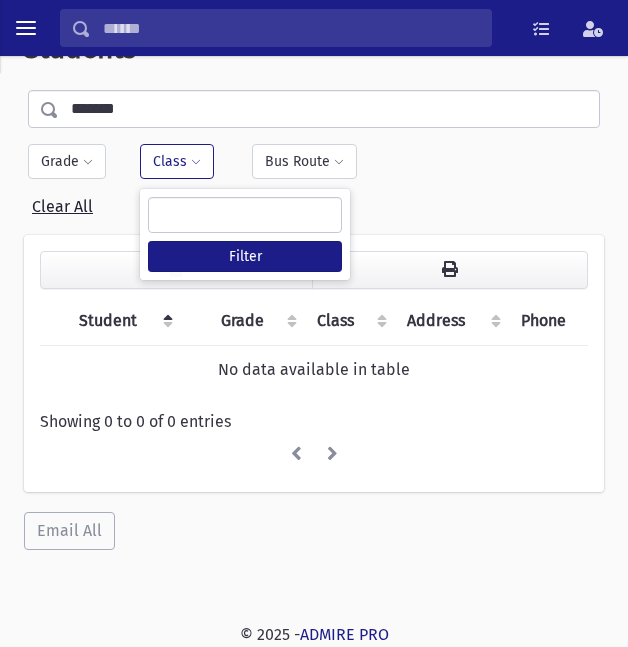 click on "*******
Filter By
Grade
*
*
*
*
*
*
*
*
*
Filter
Class
**
**
**
**
**
**
** ** **" at bounding box center (314, 154) 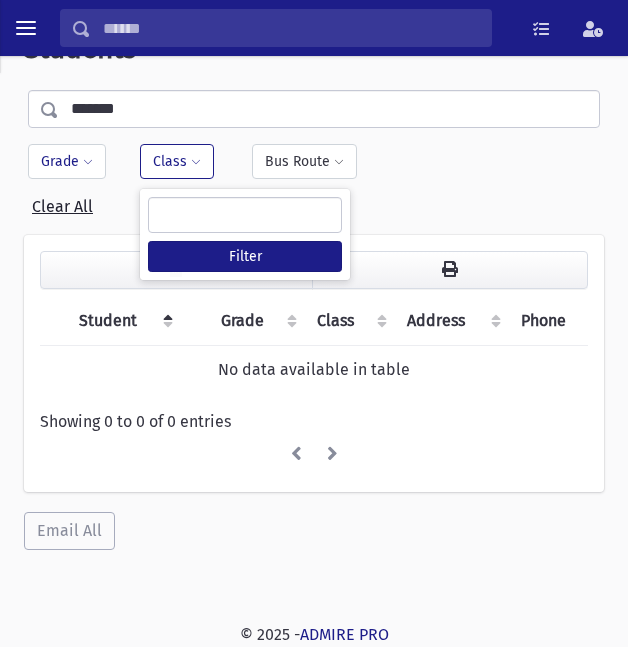 click on "Grade" at bounding box center [67, 161] 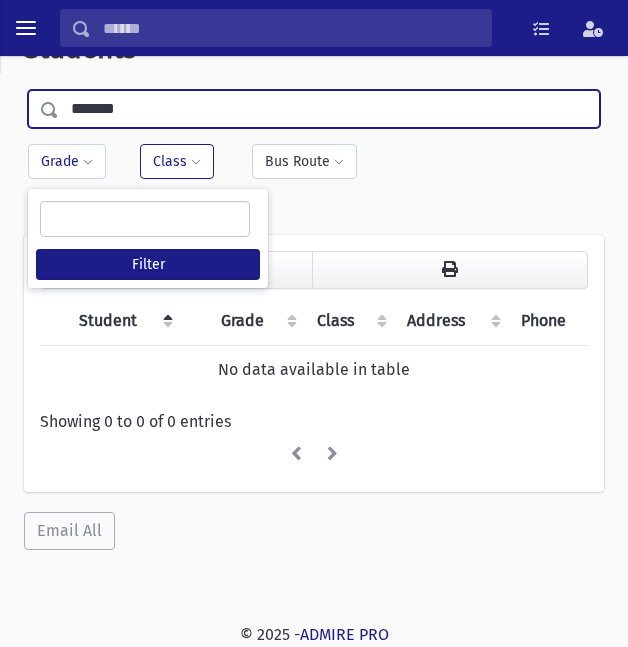 click on "*******
Filter By
Grade
*
*
*
*
*
*
*
*
*
Filter
Class
**
**
**
**
**
**
** ** **" at bounding box center (314, 154) 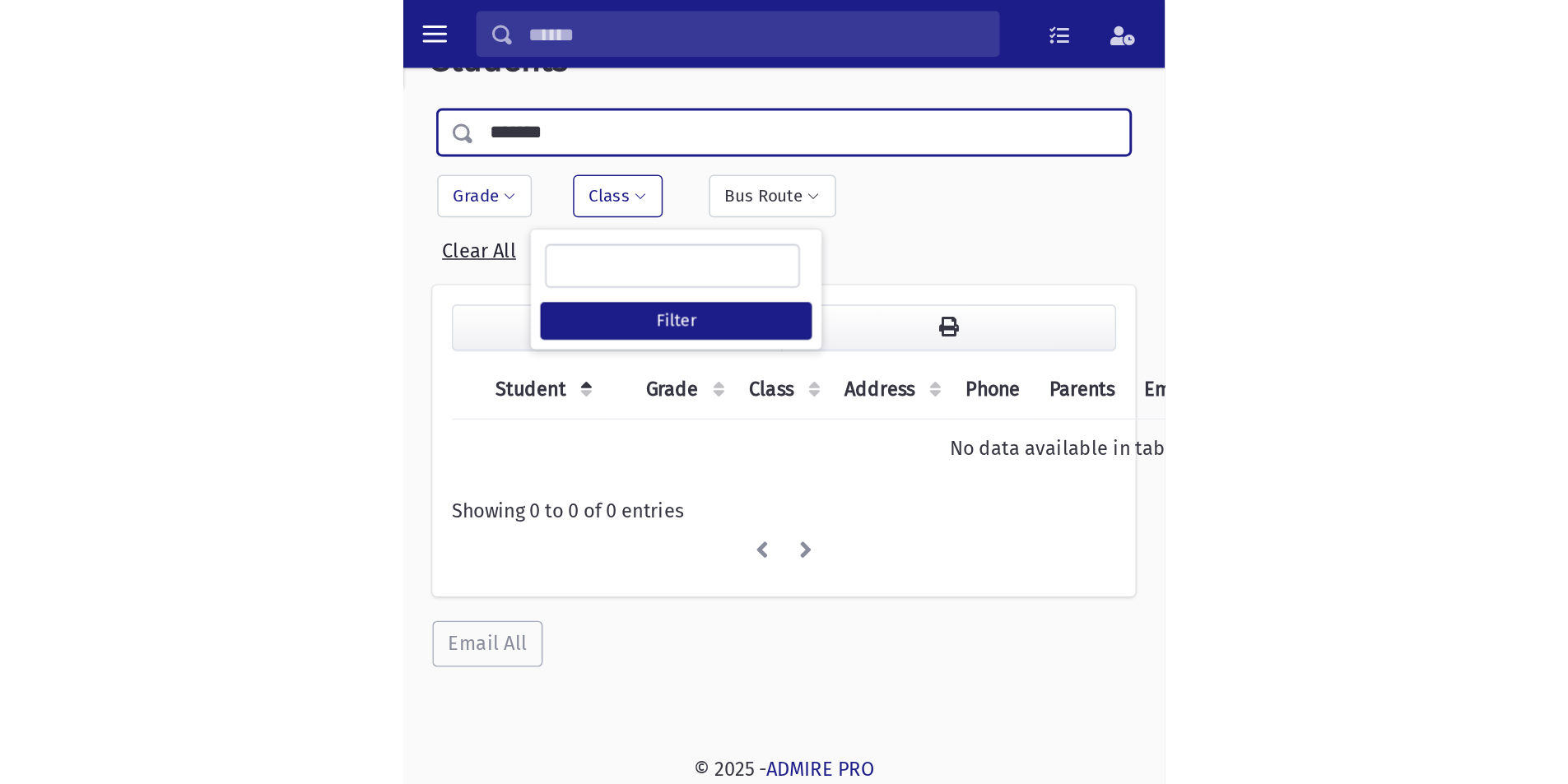 scroll, scrollTop: 44, scrollLeft: 0, axis: vertical 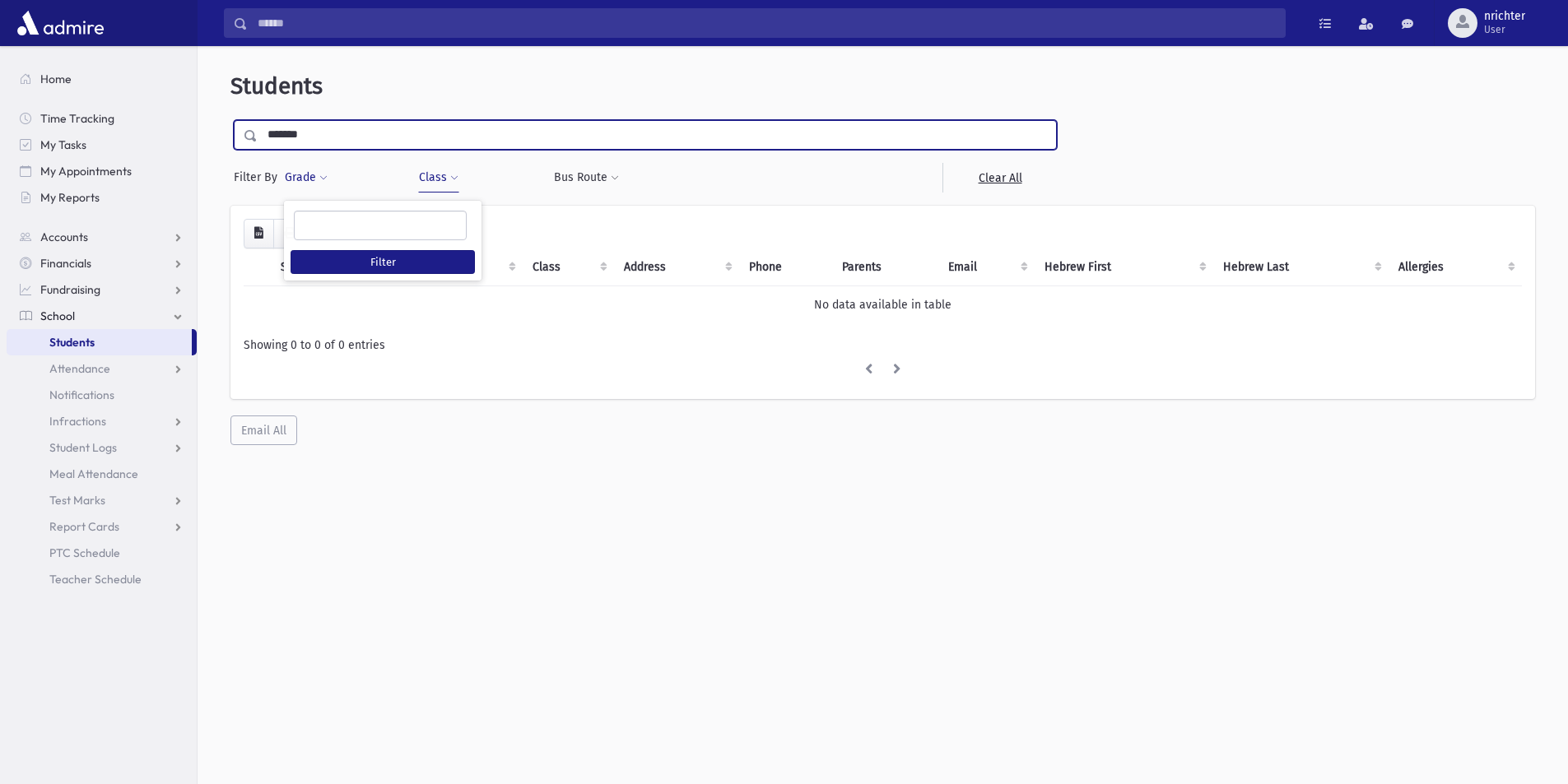 drag, startPoint x: 337, startPoint y: 123, endPoint x: 201, endPoint y: 112, distance: 136.44413 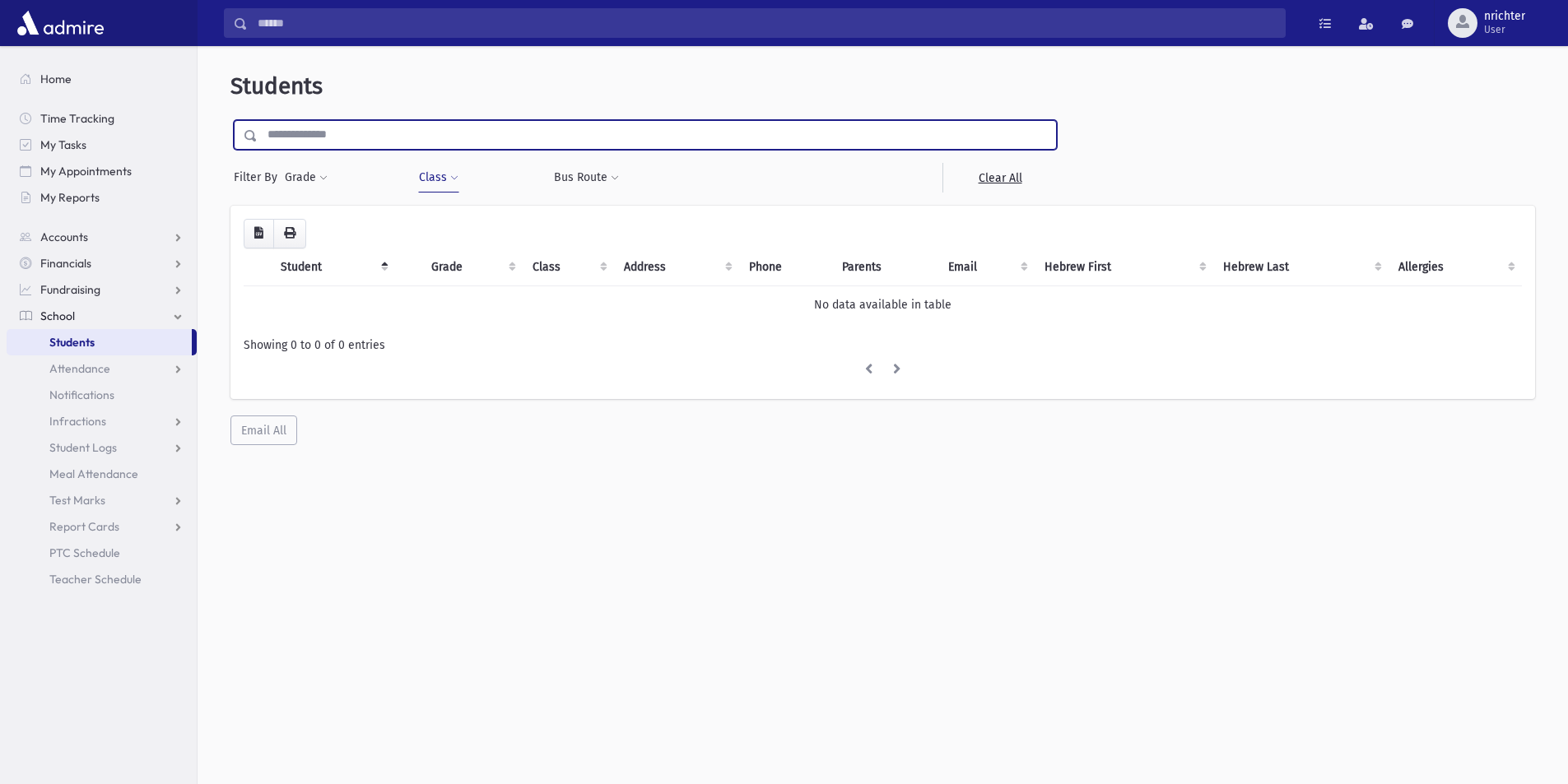 type 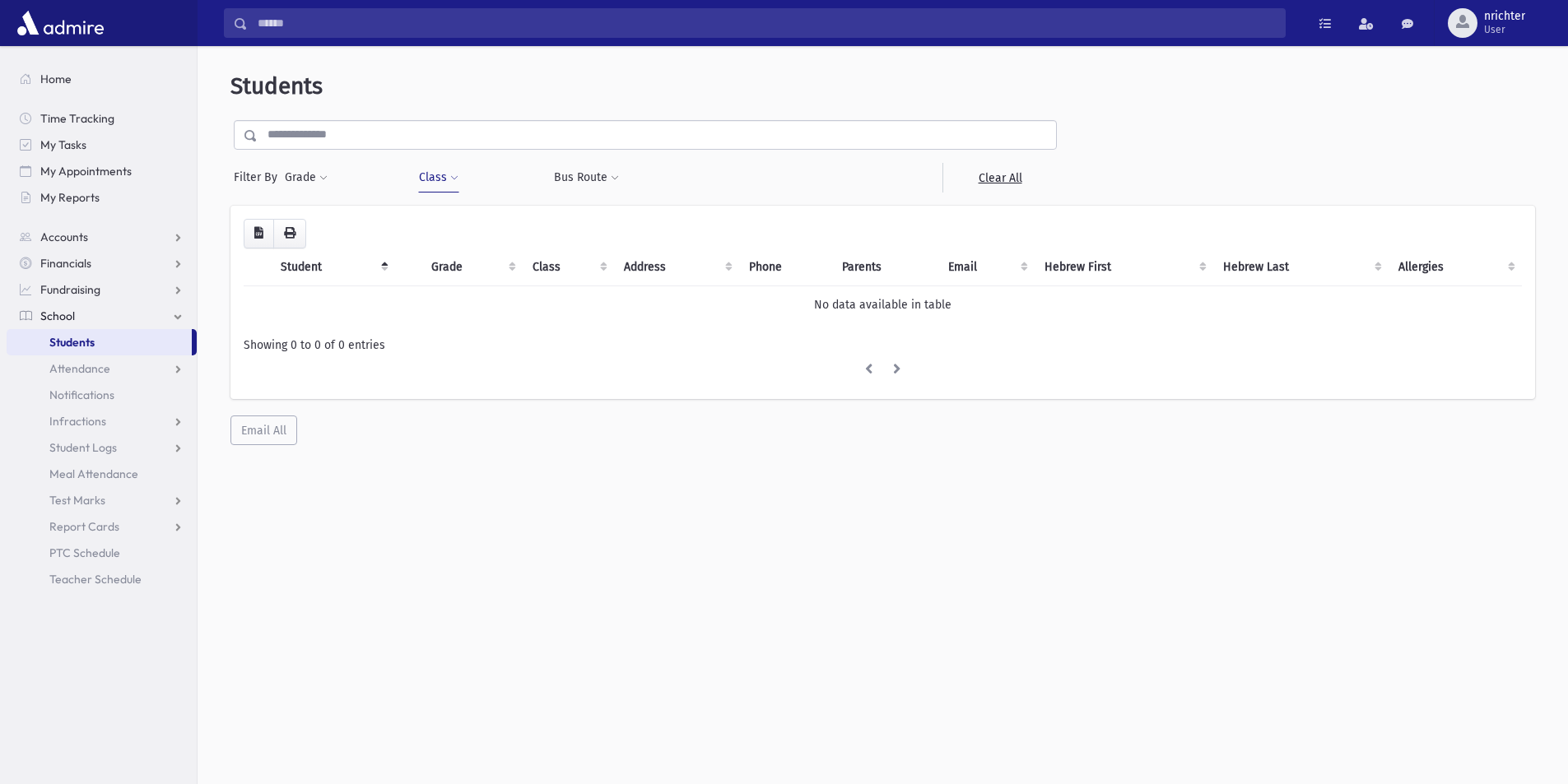 click on "Search Results
All Accounts
My Accounts Opportunities Students" at bounding box center (784, 392) 